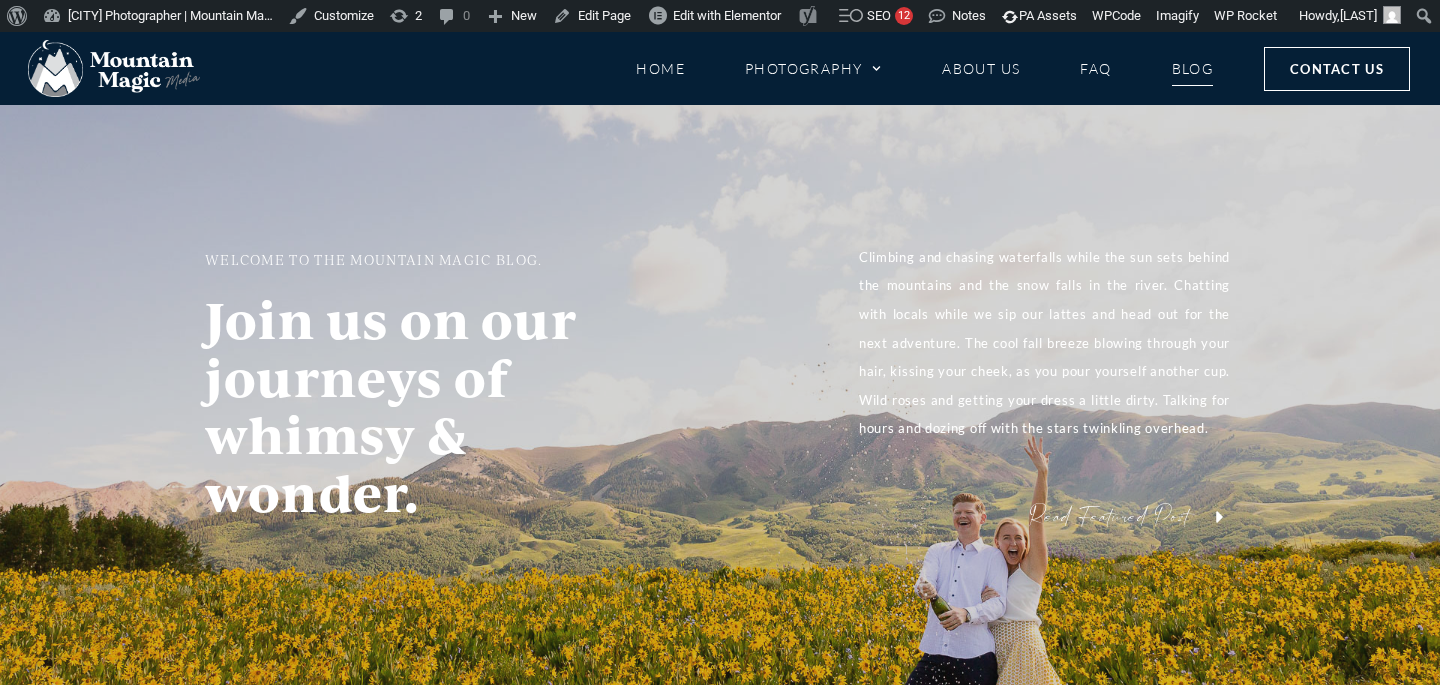 scroll, scrollTop: 0, scrollLeft: 0, axis: both 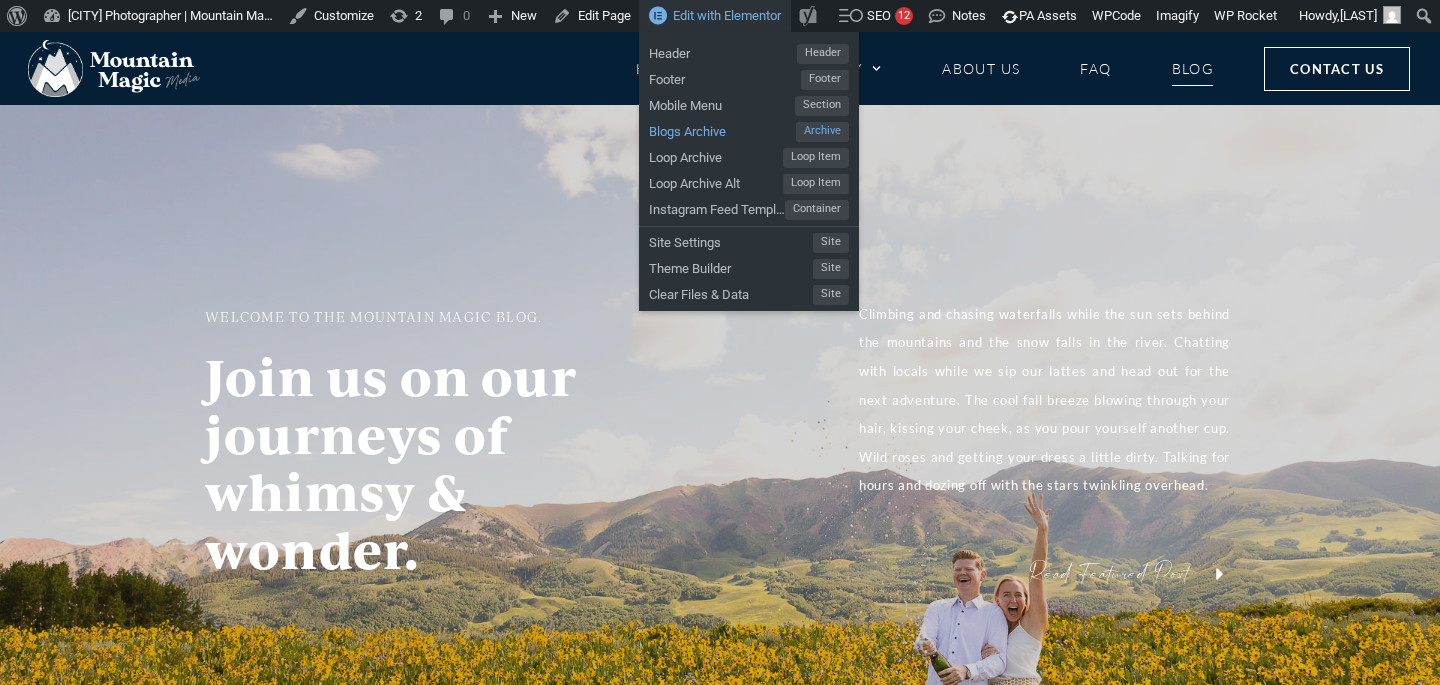 click on "Archive" at bounding box center (822, 132) 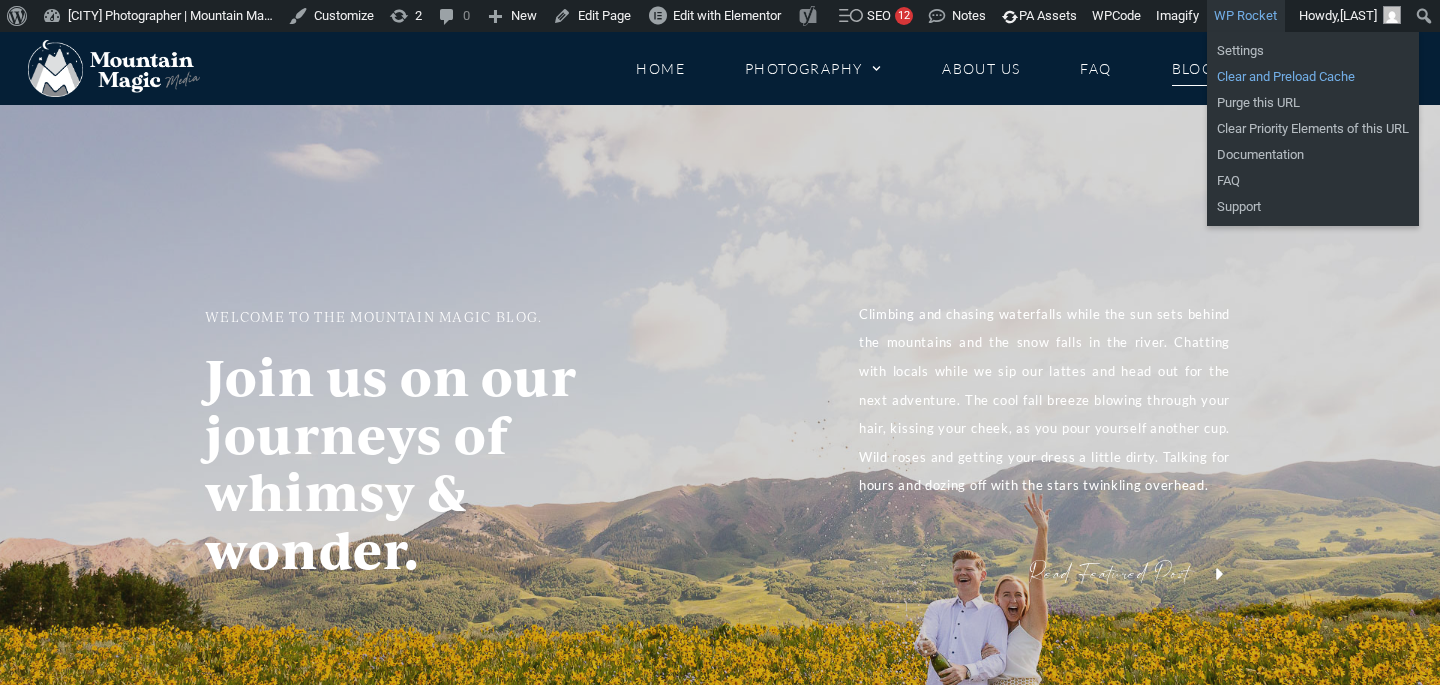 click on "Clear and Preload Cache" at bounding box center (1313, 77) 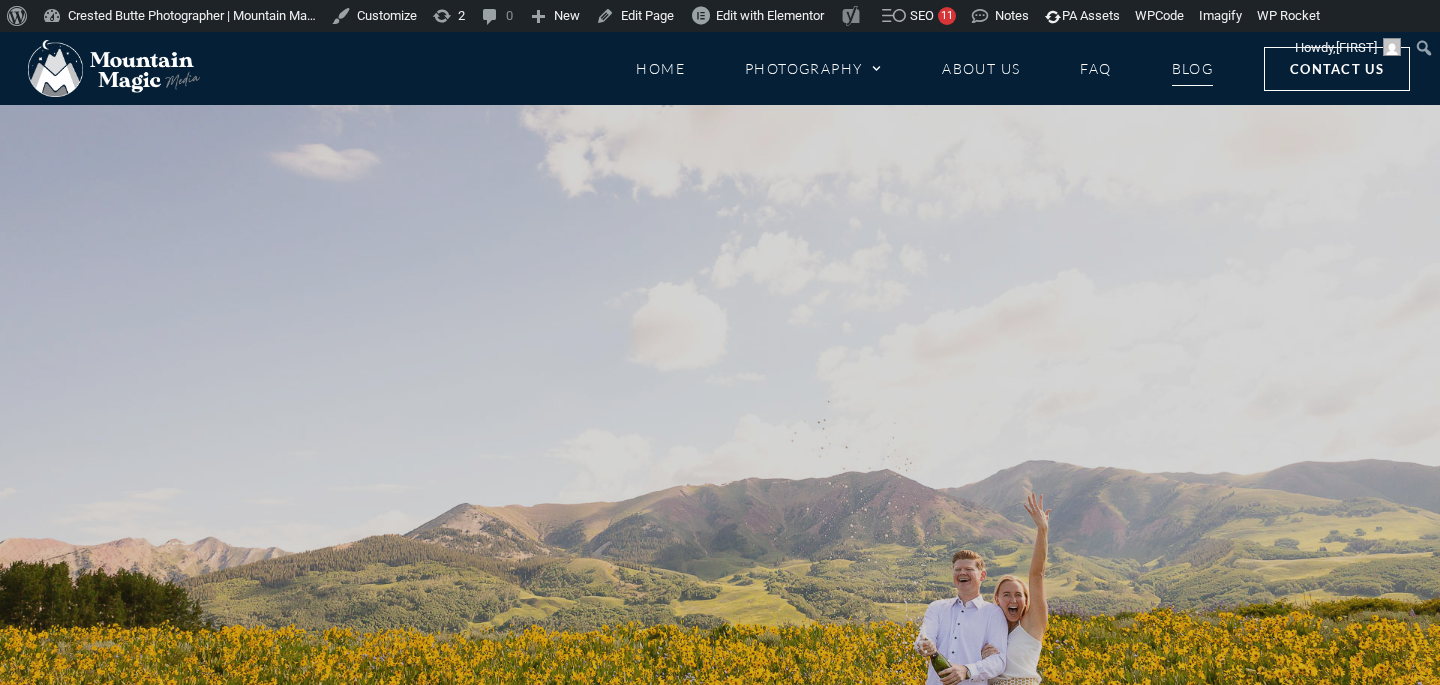 scroll, scrollTop: 0, scrollLeft: 0, axis: both 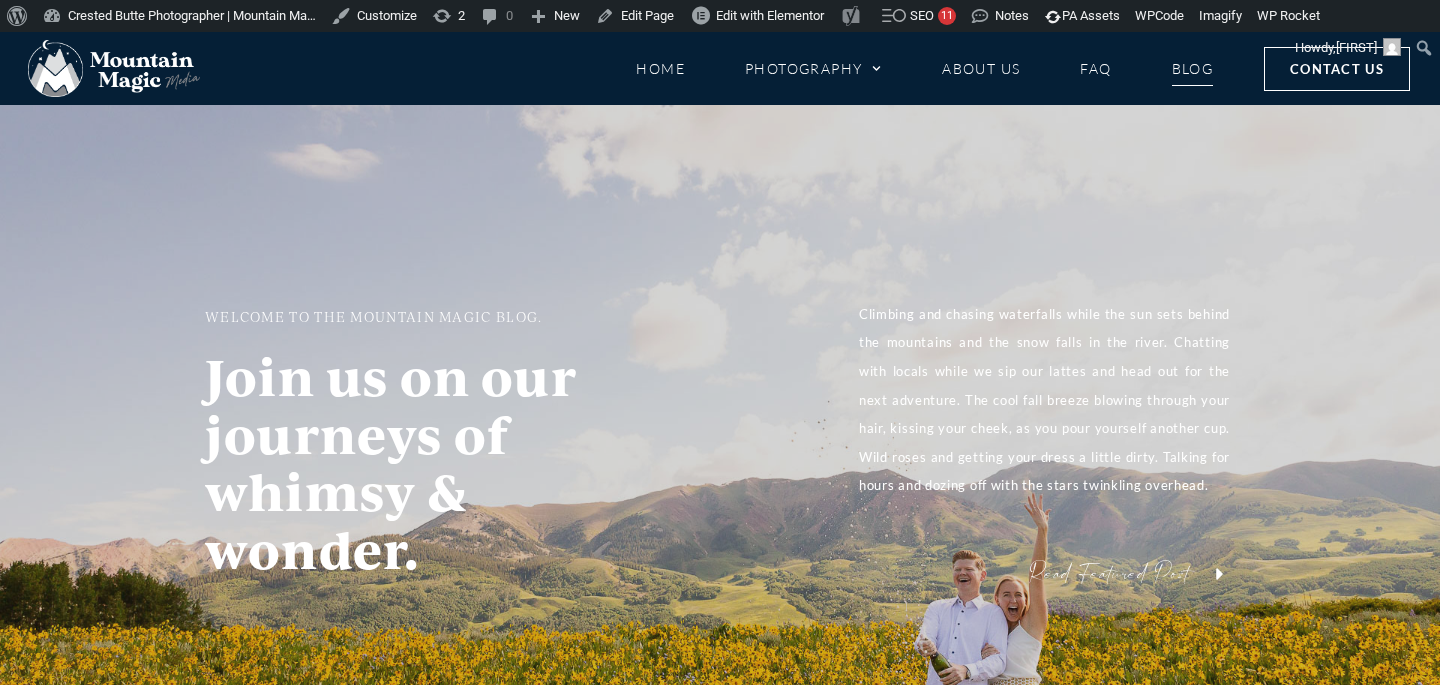 click on "WELCOME TO THE MOUNTAIN MAGIC BLOG.
Join us on our journeys of whimsy & wonder.
Climbing and chasing waterfalls while the sun sets behind the mountains and the snow falls in the river. Chatting with locals while we sip our lattes and head out for the next adventure. The cool fall breeze blowing through your hair, kissing your cheek, as you pour yourself another cup. Wild roses and getting your dress a little dirty. Talking for hours and dozing off with the stars twinkling overhead.
Read Featured Post" at bounding box center (720, 448) 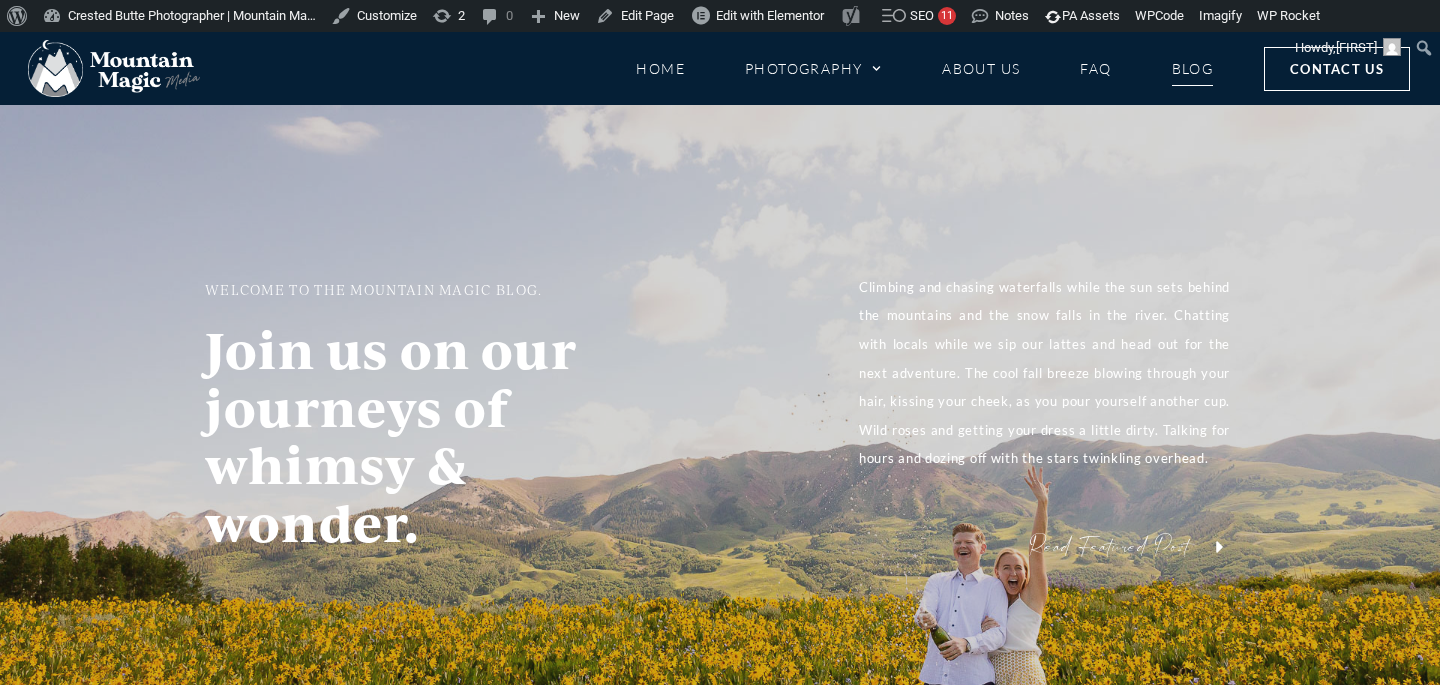 scroll, scrollTop: 0, scrollLeft: 0, axis: both 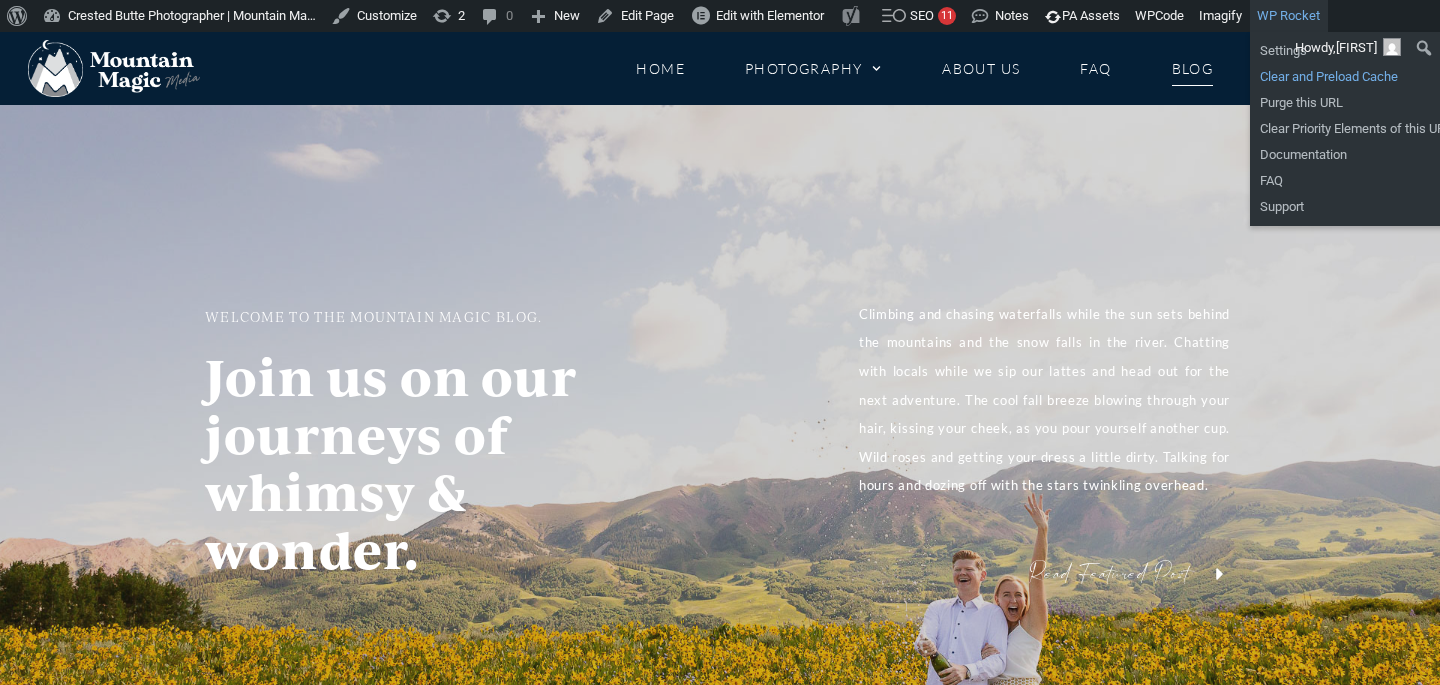 click on "Clear and Preload Cache" at bounding box center (1356, 77) 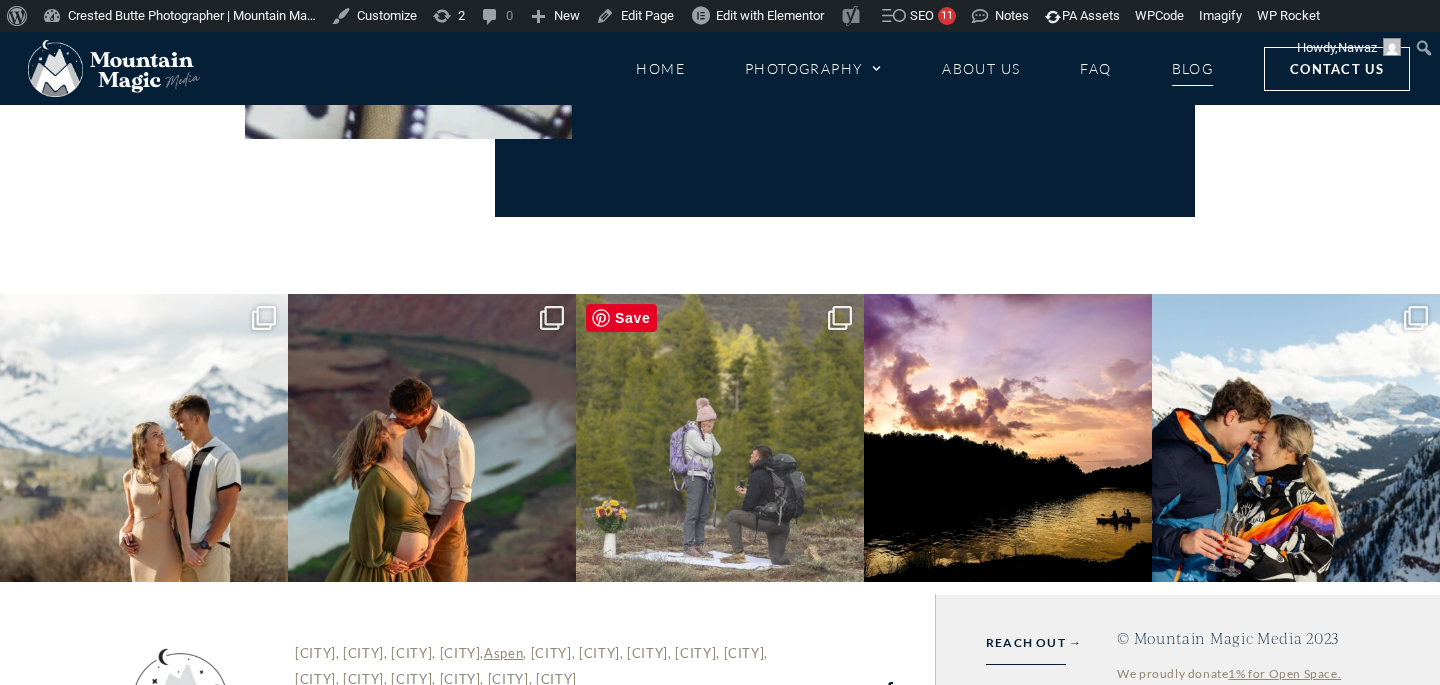 scroll, scrollTop: 7220, scrollLeft: 0, axis: vertical 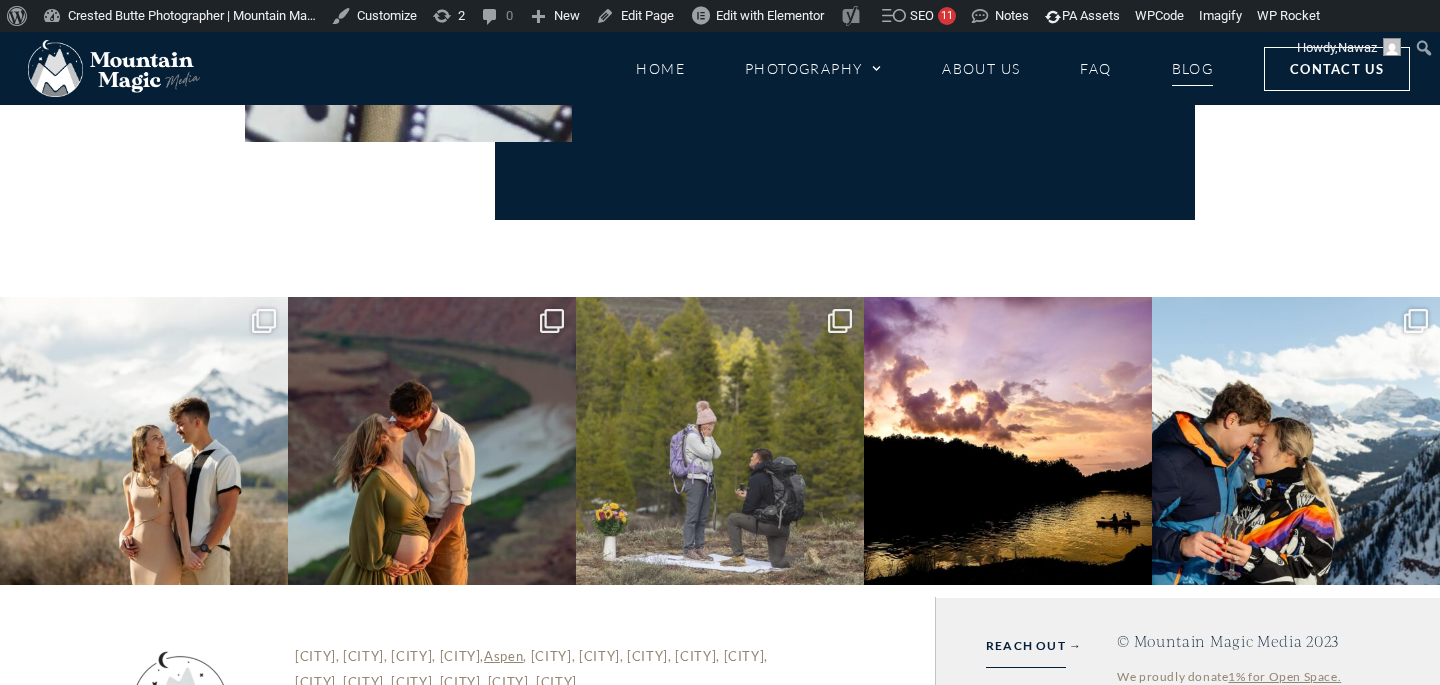 click on "Browse:
About US  (2)
Engagements  (4)
Lifestyle  (1)
Proposals  (3)
Weddings  (3)
Unique Outdoor Proposal Ideas for a Creative Surprise
Creative Outdoor Proposal Ideas for a Unique Surprise An outdoor proposal is one of the most important and memorable moments in your love story. That’s...
Read Post →
Best Places to Propose in Colorado – Top 21 Romantic Spots!
Looking for the best places to propose in Colorado for a romantic surprise? Colorado’s diverse landscapes make it an ideal destination for a romantic and..." at bounding box center [720, -3073] 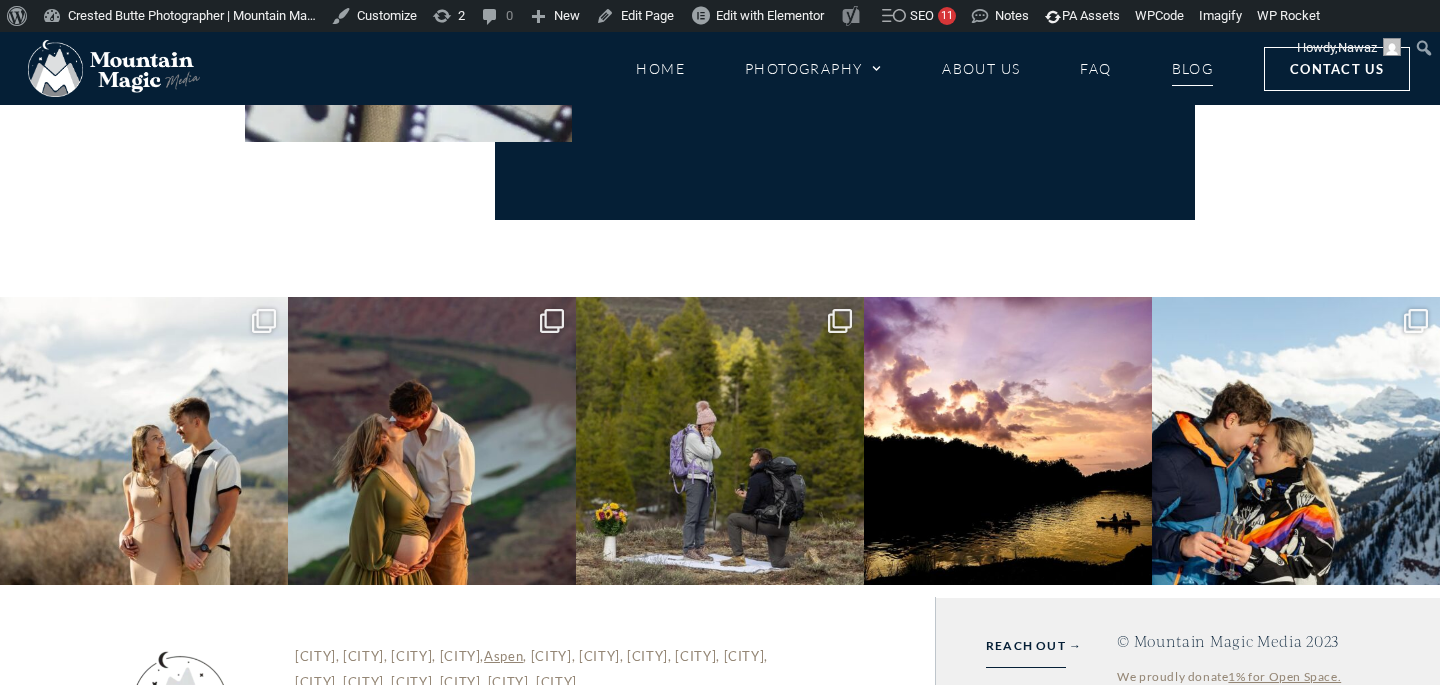 click on "Browse:
About US  (2)
Engagements  (4)
Lifestyle  (1)
Proposals  (3)
Weddings  (3)
Unique Outdoor Proposal Ideas for a Creative Surprise
Creative Outdoor Proposal Ideas for a Unique Surprise An outdoor proposal is one of the most important and memorable moments in your love story. That’s...
Read Post →
Best Places to Propose in Colorado – Top 21 Romantic Spots!
Looking for the best places to propose in Colorado for a romantic surprise? Colorado’s diverse landscapes make it an ideal destination for a romantic and..." at bounding box center [720, -3073] 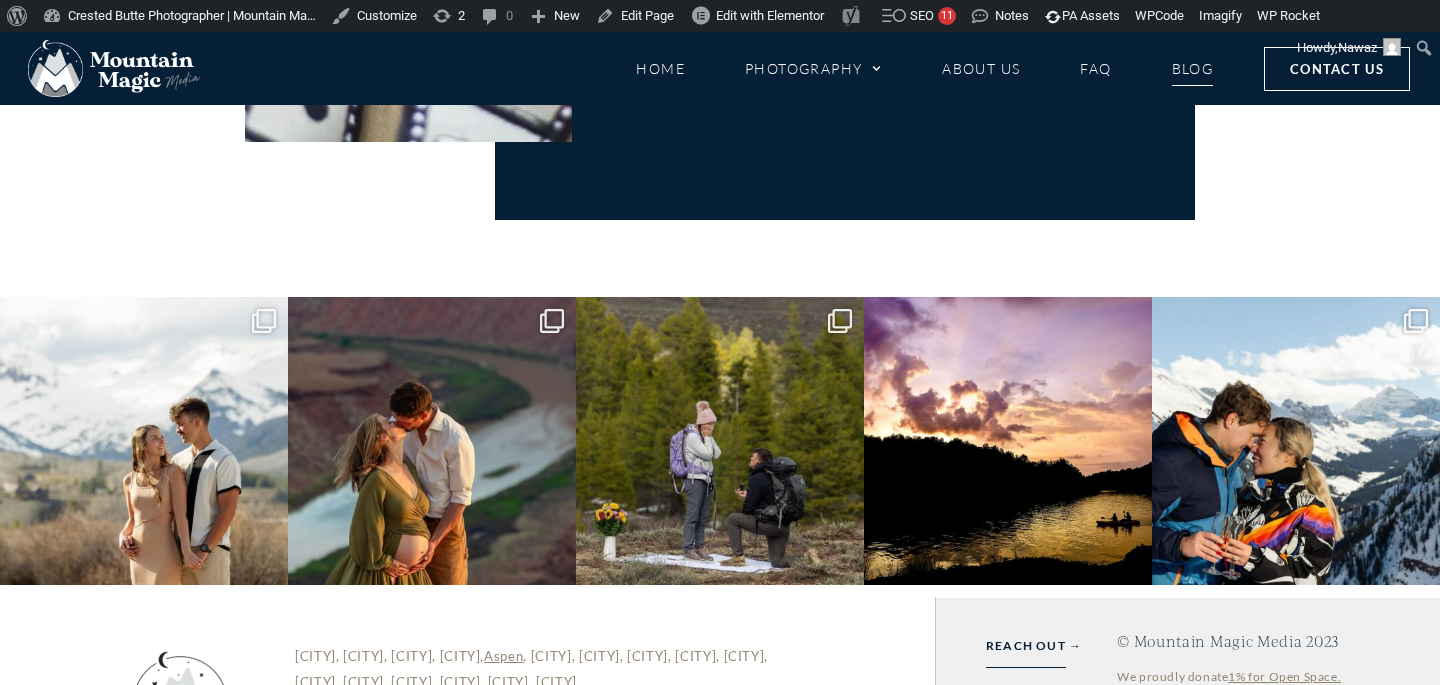 click on "Browse:
About US  (2)
Engagements  (4)
Lifestyle  (1)
Proposals  (3)
Weddings  (3)
Unique Outdoor Proposal Ideas for a Creative Surprise
Creative Outdoor Proposal Ideas for a Unique Surprise An outdoor proposal is one of the most important and memorable moments in your love story. That’s...
Read Post →
Best Places to Propose in Colorado – Top 21 Romantic Spots!
Looking for the best places to propose in Colorado for a romantic surprise? Colorado’s diverse landscapes make it an ideal destination for a romantic and..." at bounding box center (720, -3073) 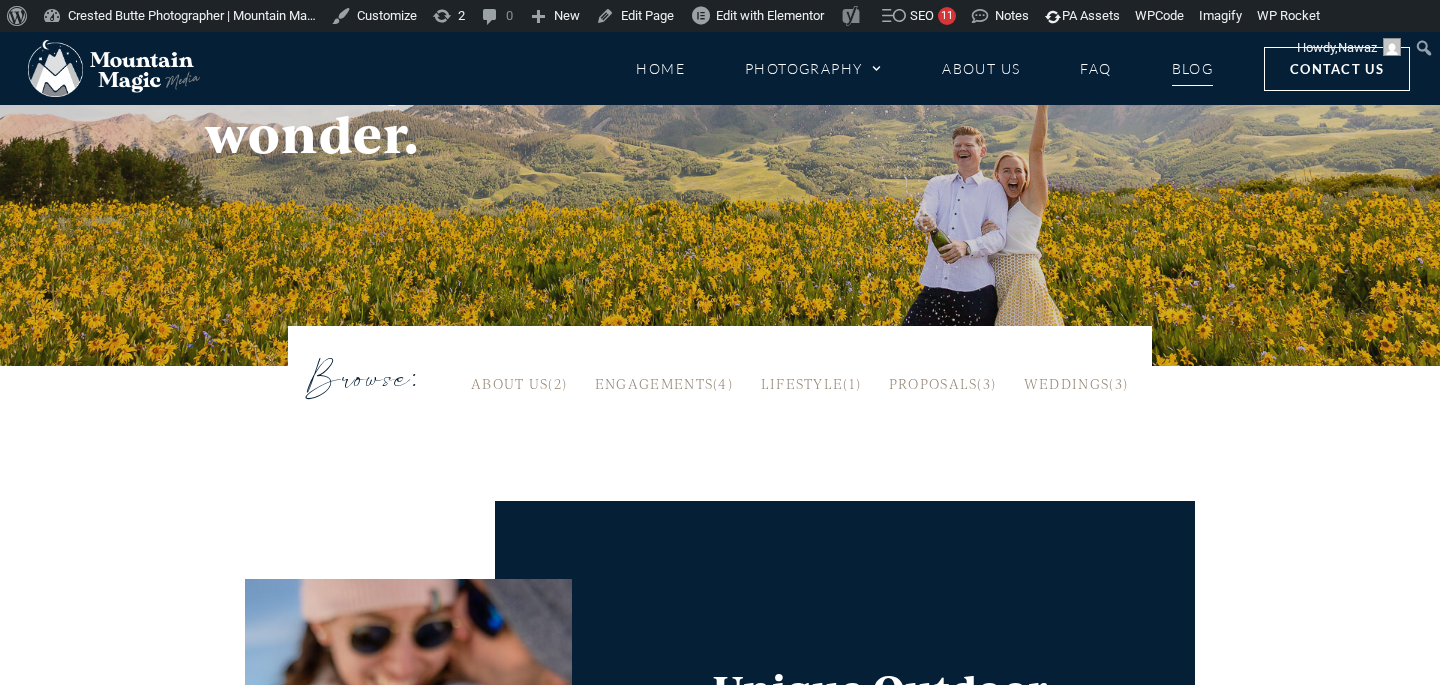 scroll, scrollTop: 552, scrollLeft: 0, axis: vertical 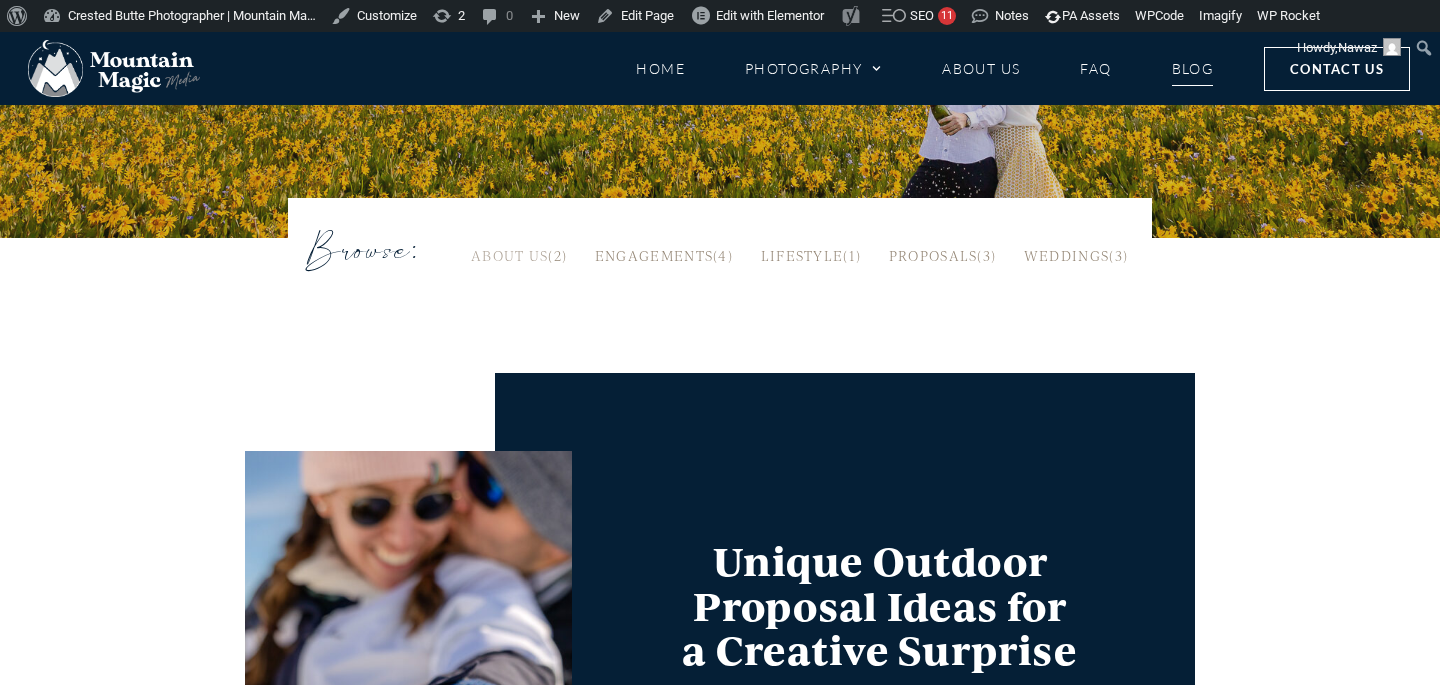 click on "About US" at bounding box center (509, 255) 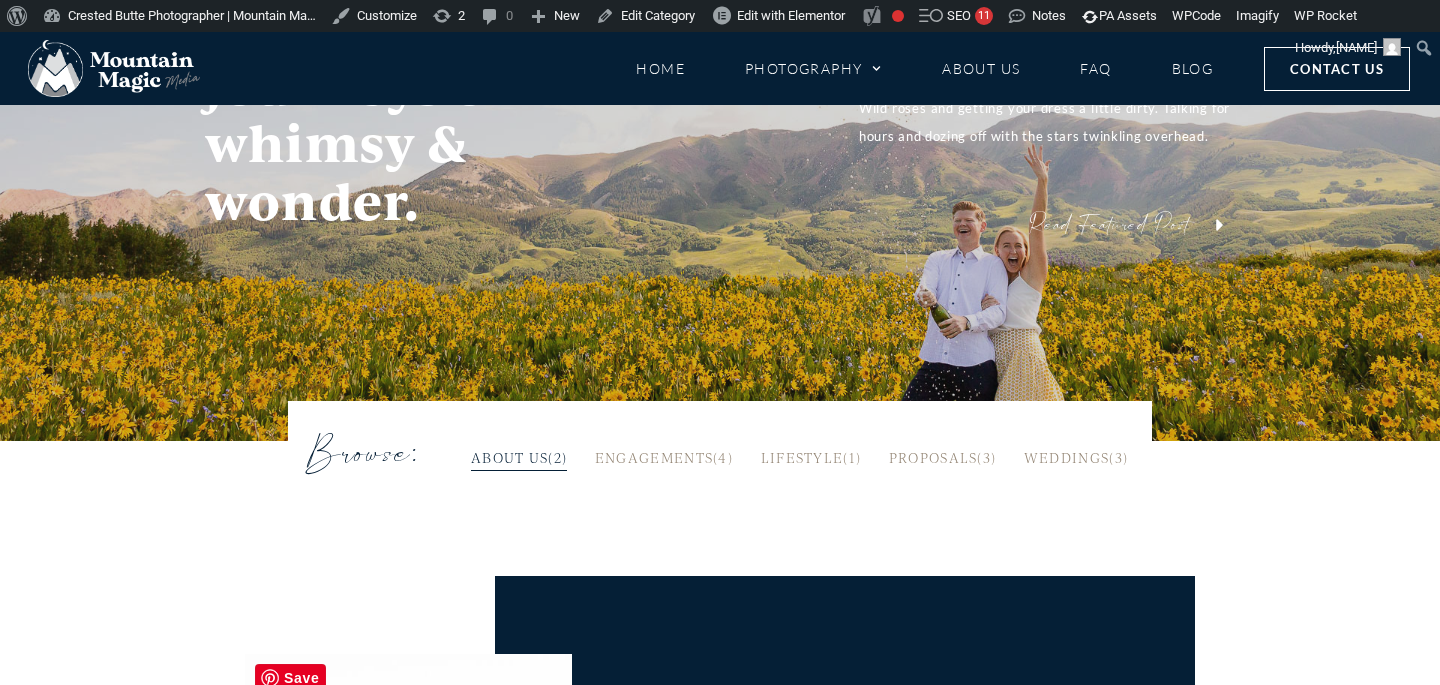 scroll, scrollTop: 348, scrollLeft: 0, axis: vertical 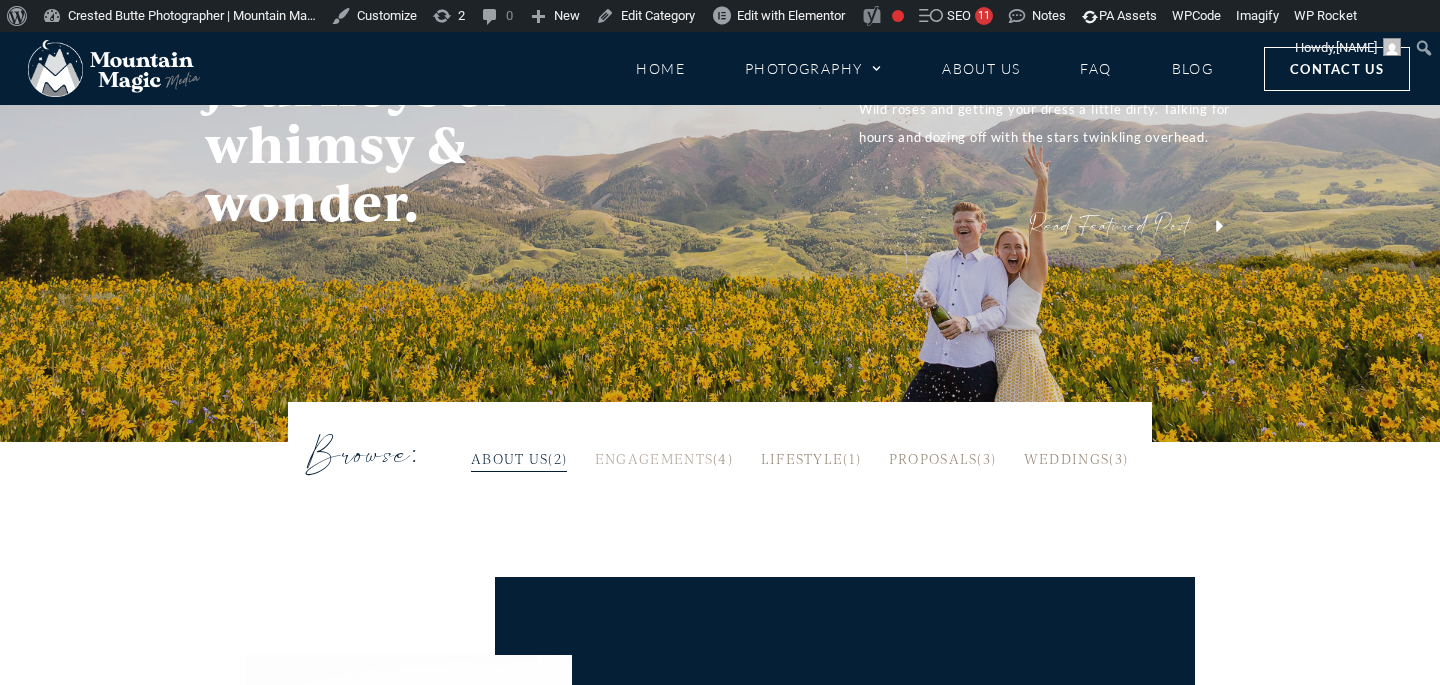click on "Engagements" at bounding box center (654, 458) 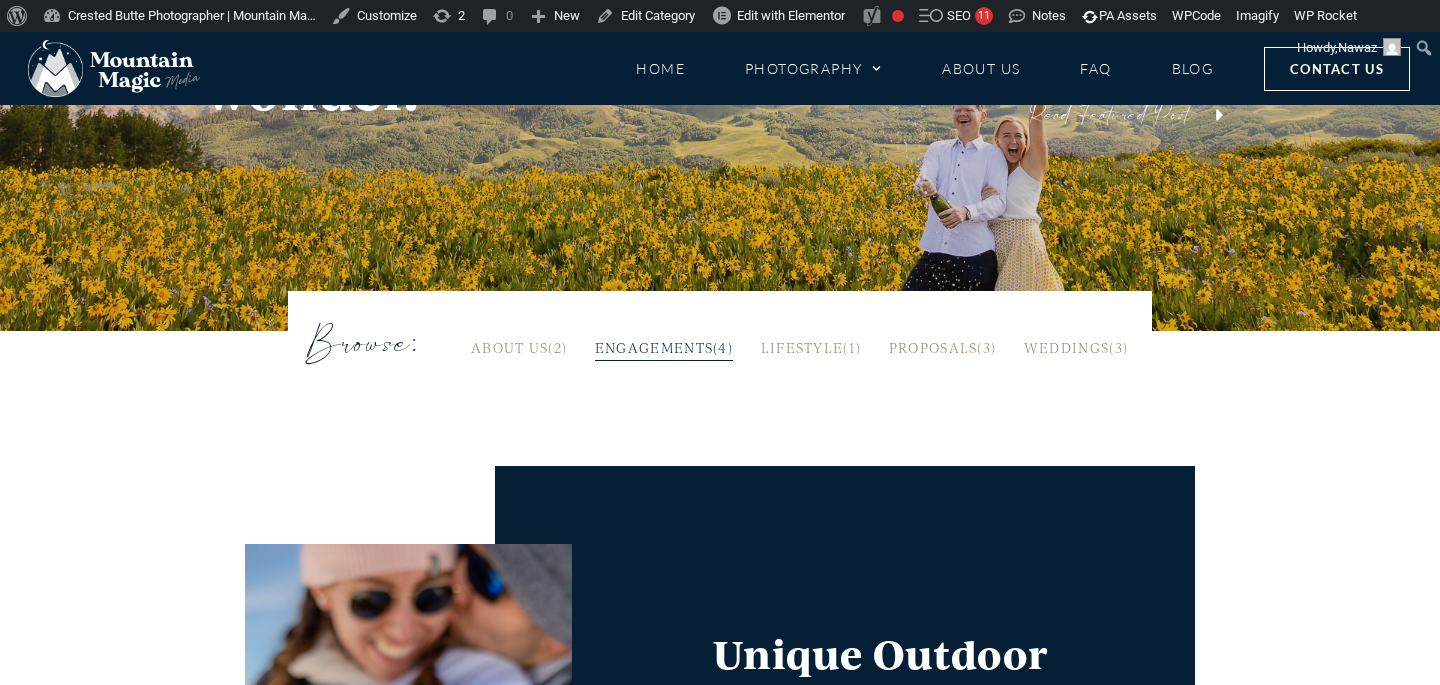 scroll, scrollTop: 289, scrollLeft: 0, axis: vertical 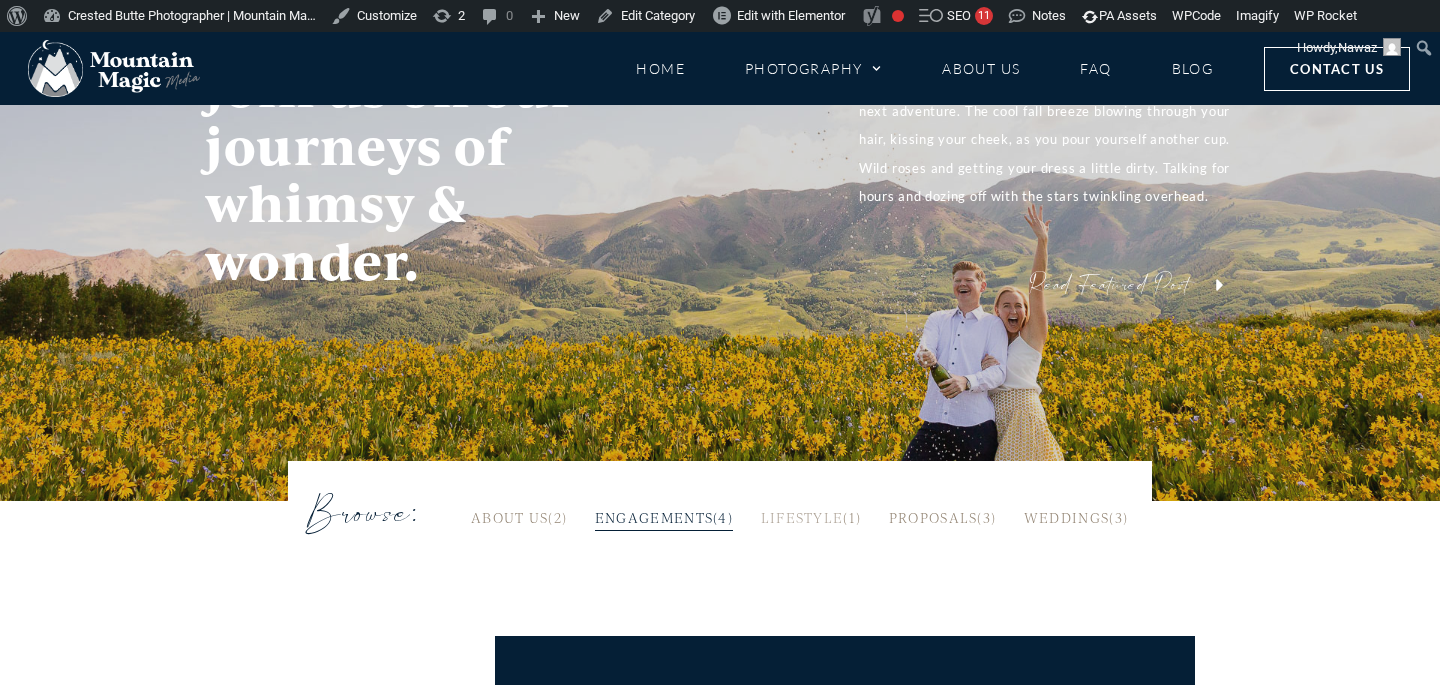 click on "Lifestyle" at bounding box center [802, 517] 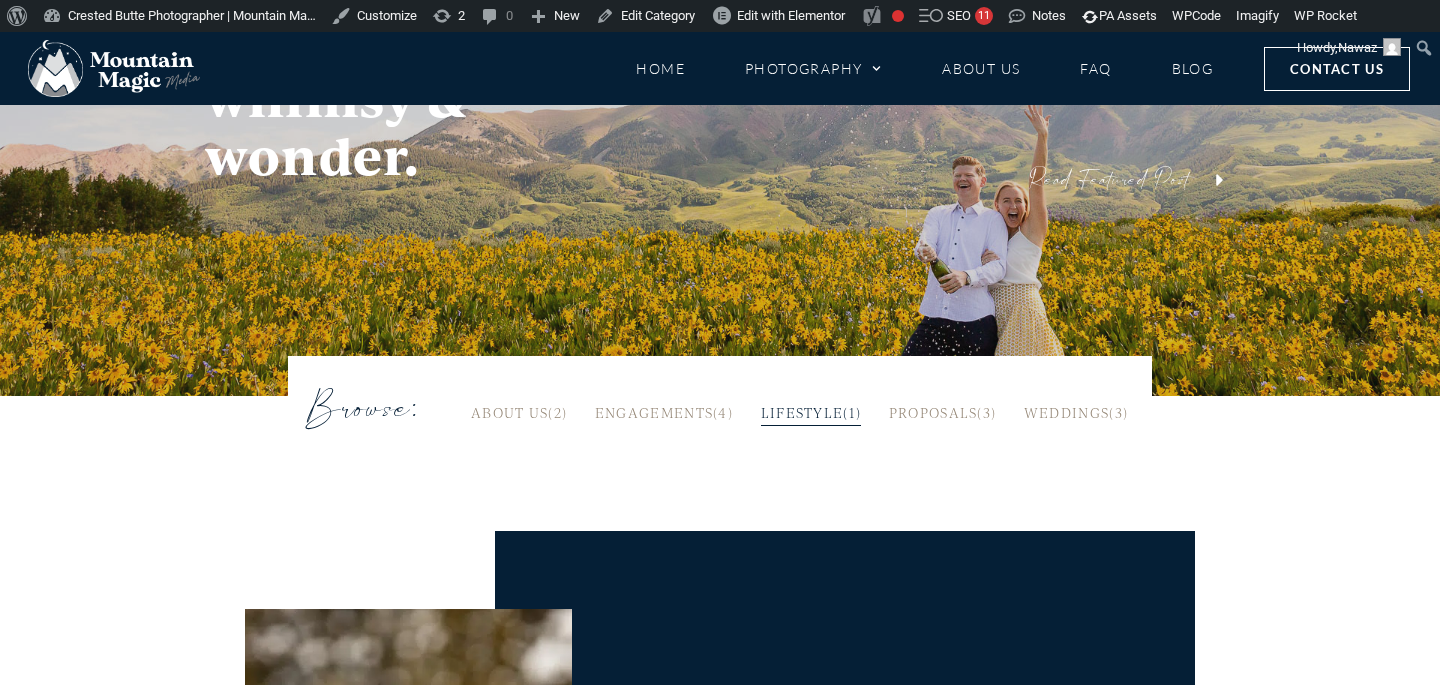 scroll, scrollTop: 375, scrollLeft: 0, axis: vertical 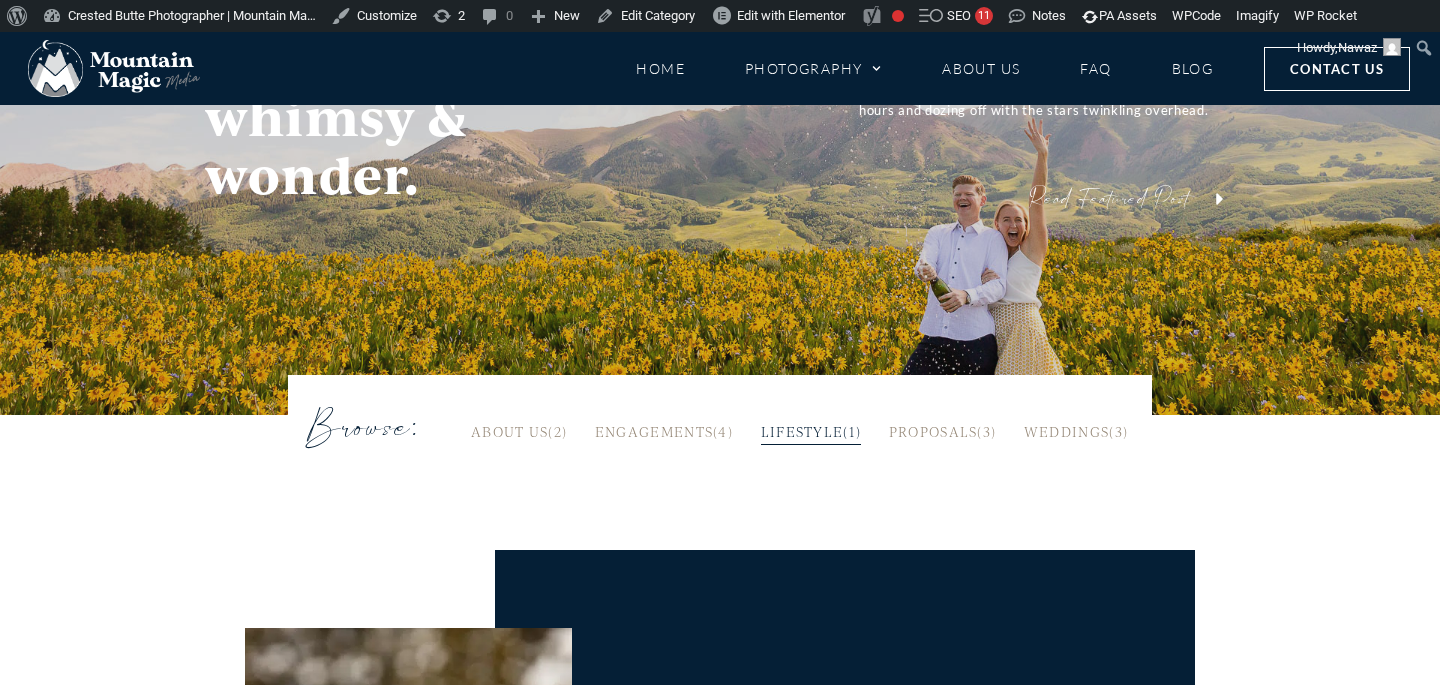 click on "Proposals  (3)" at bounding box center (943, 432) 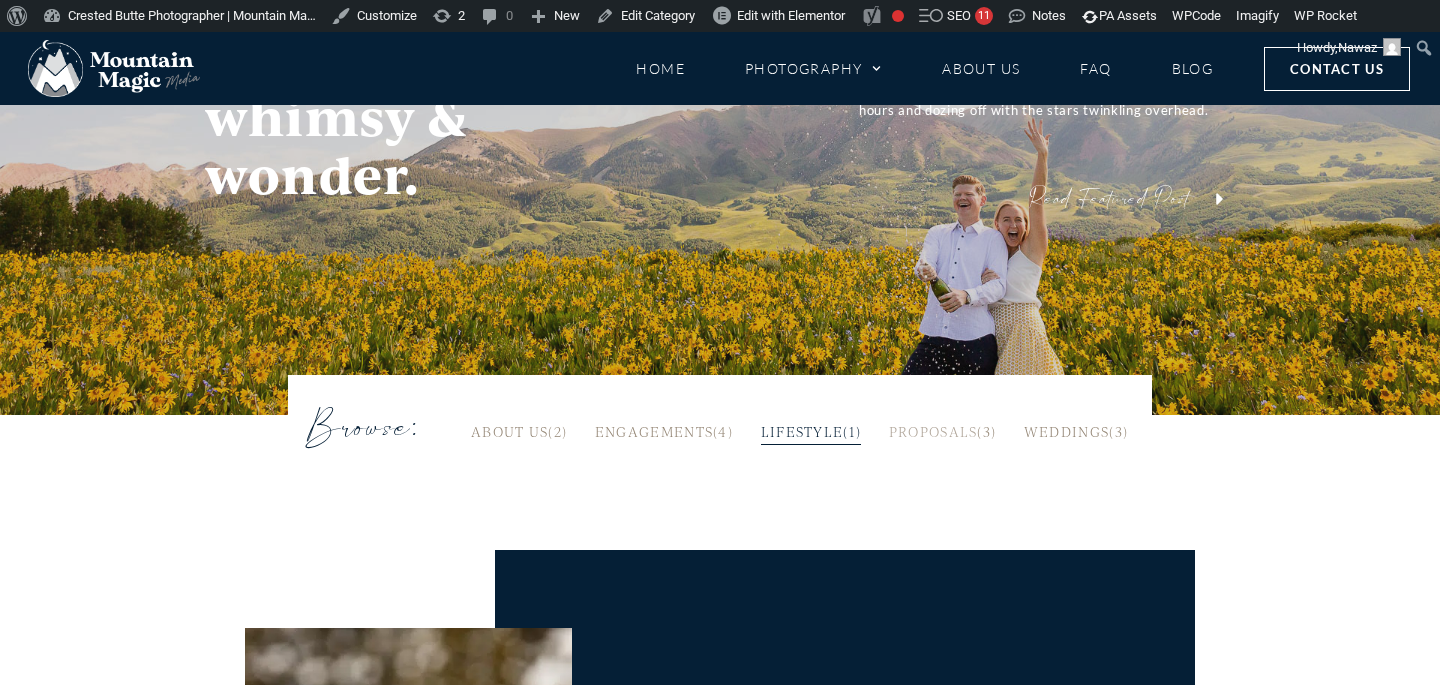 click on "Proposals" at bounding box center [933, 431] 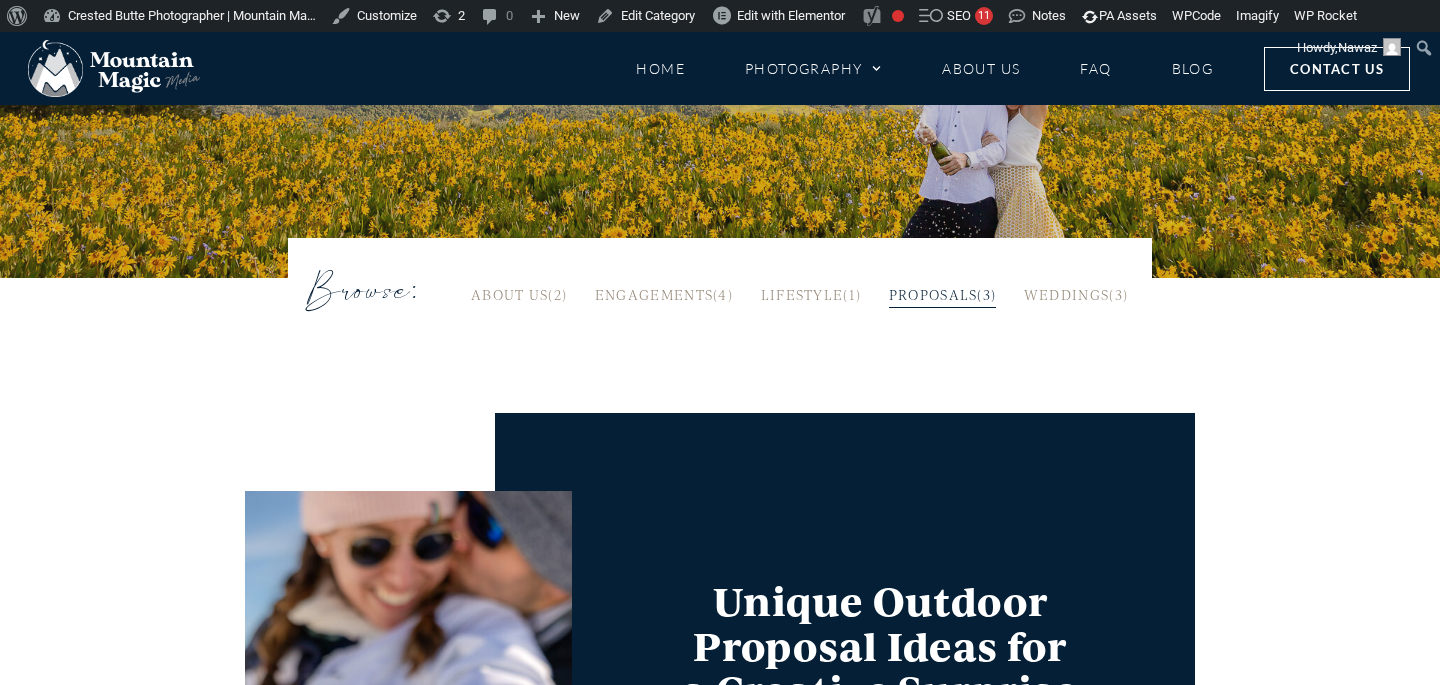 scroll, scrollTop: 415, scrollLeft: 0, axis: vertical 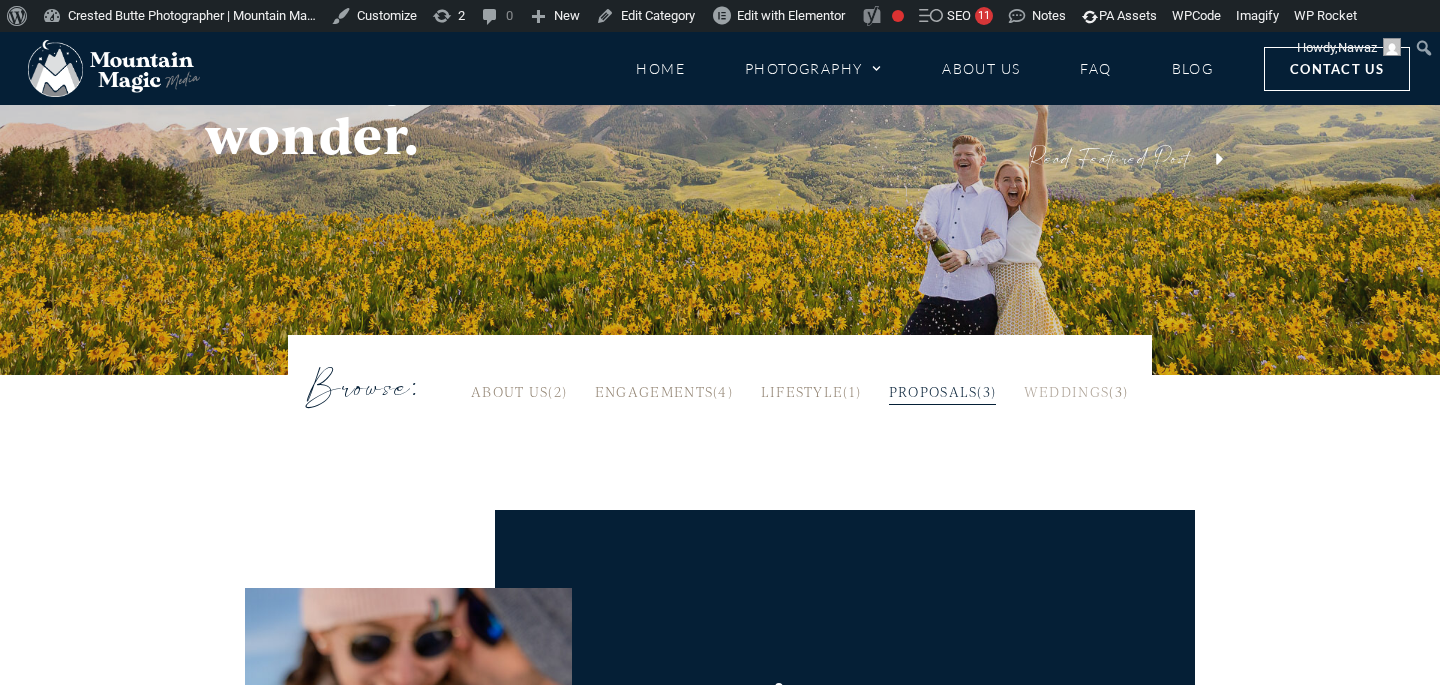 click on "Weddings" at bounding box center [1066, 391] 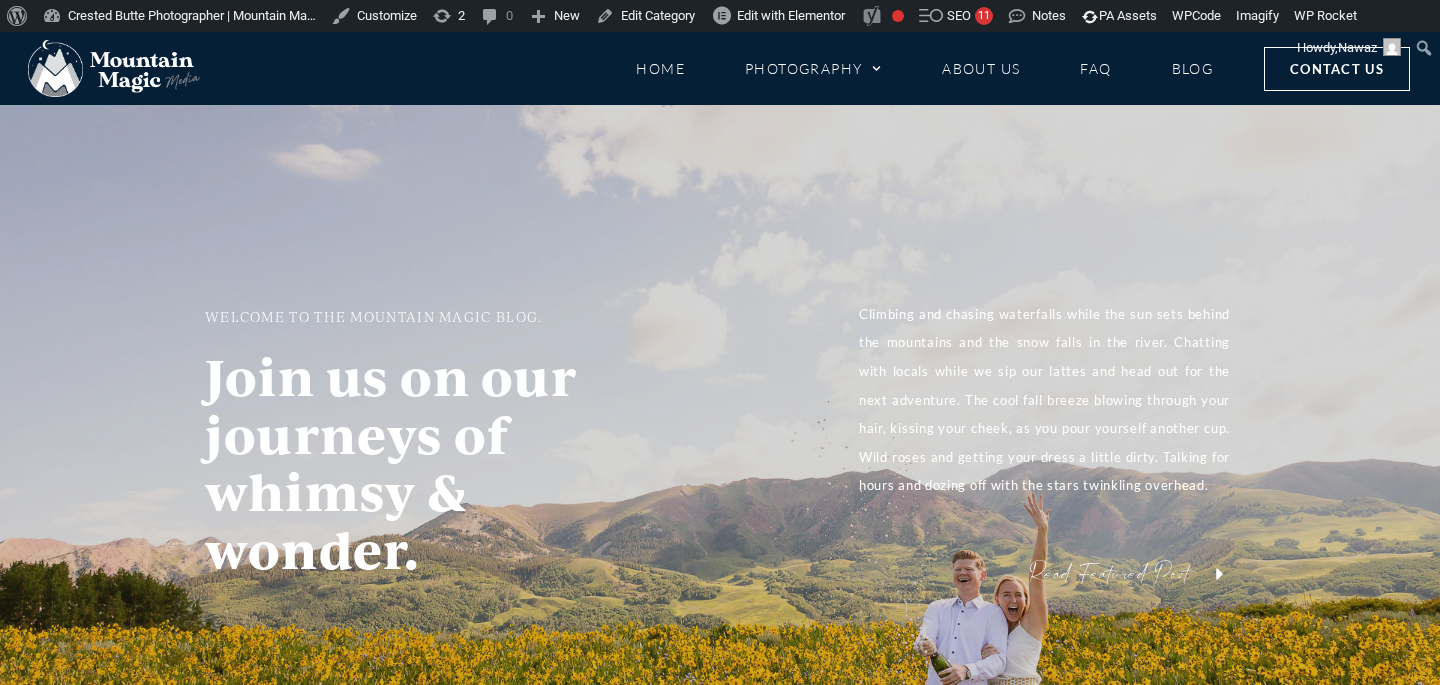 scroll, scrollTop: 441, scrollLeft: 0, axis: vertical 